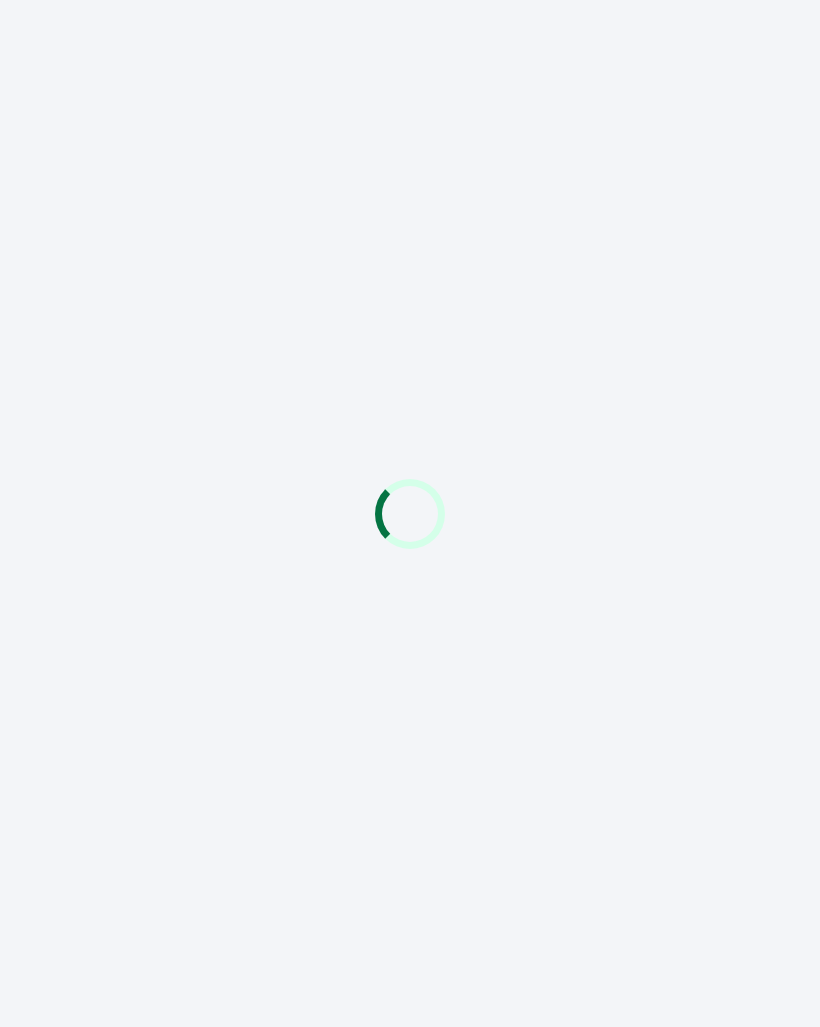 scroll, scrollTop: 0, scrollLeft: 0, axis: both 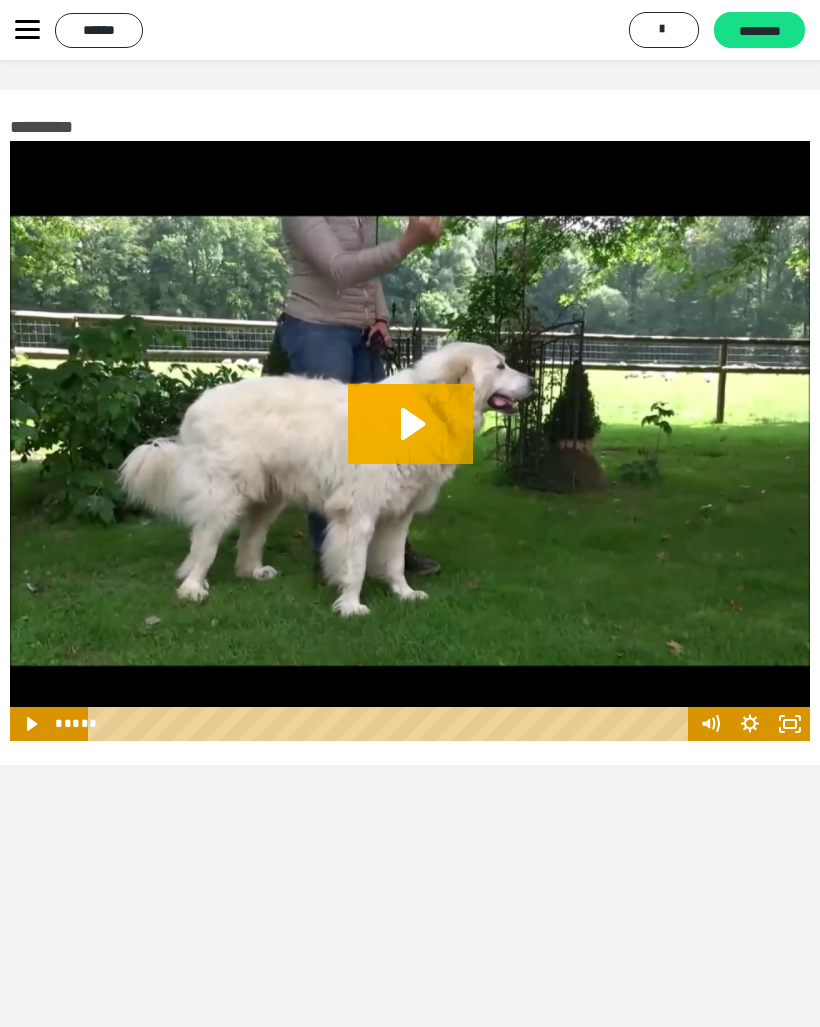 click on "********" at bounding box center [759, 31] 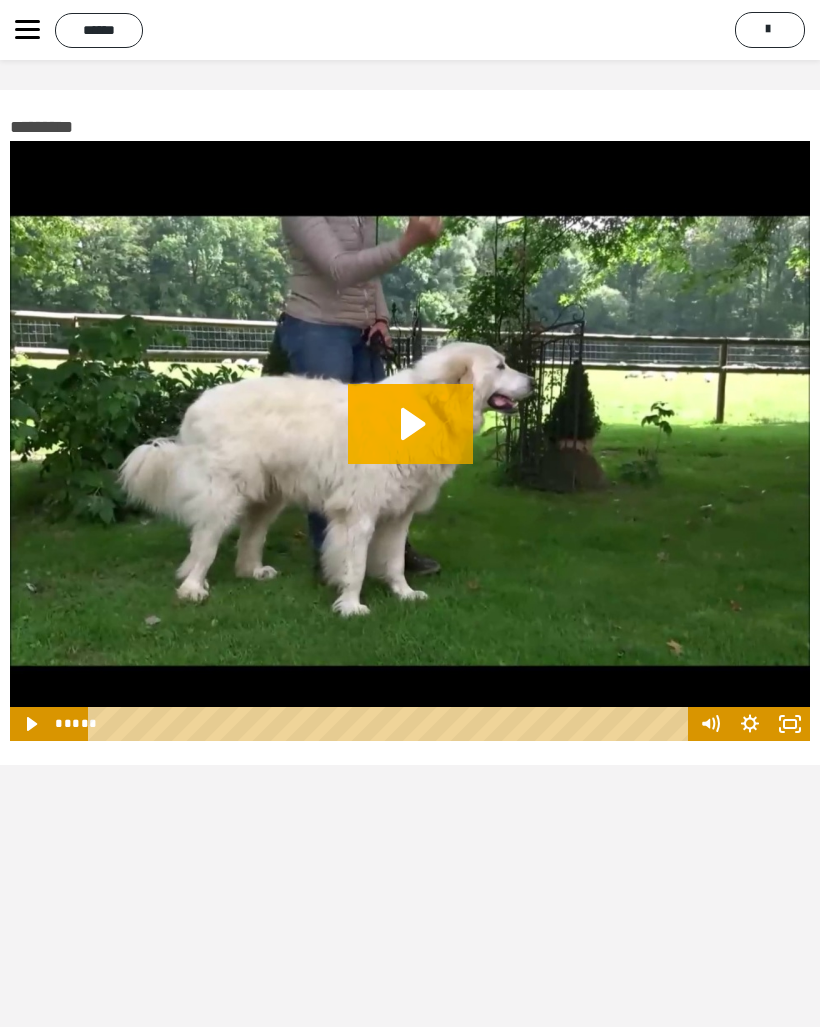 click 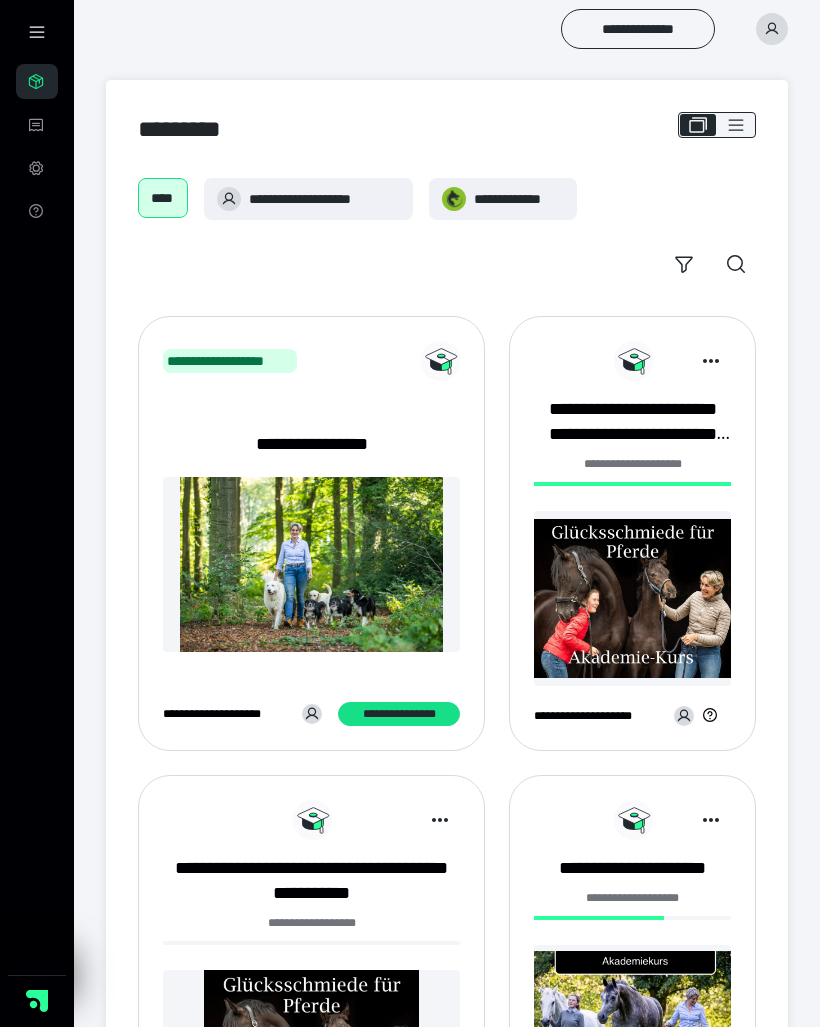 scroll, scrollTop: 0, scrollLeft: 0, axis: both 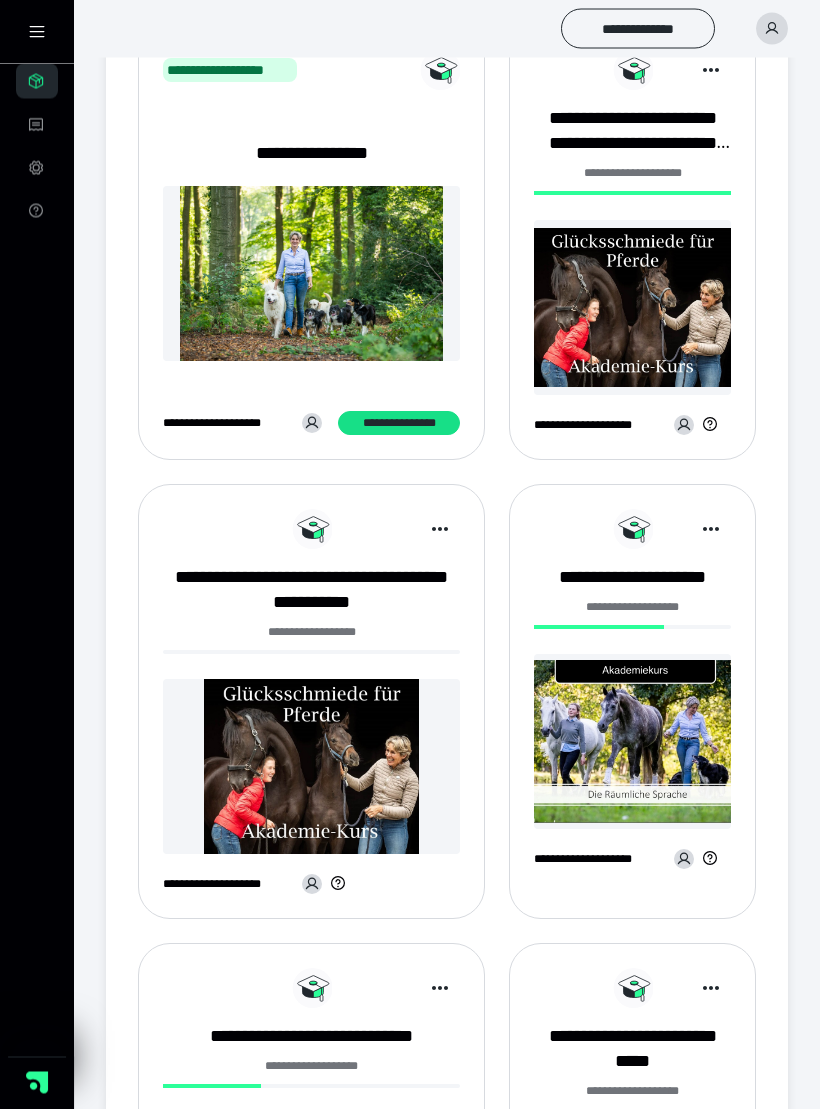 click at bounding box center (632, 742) 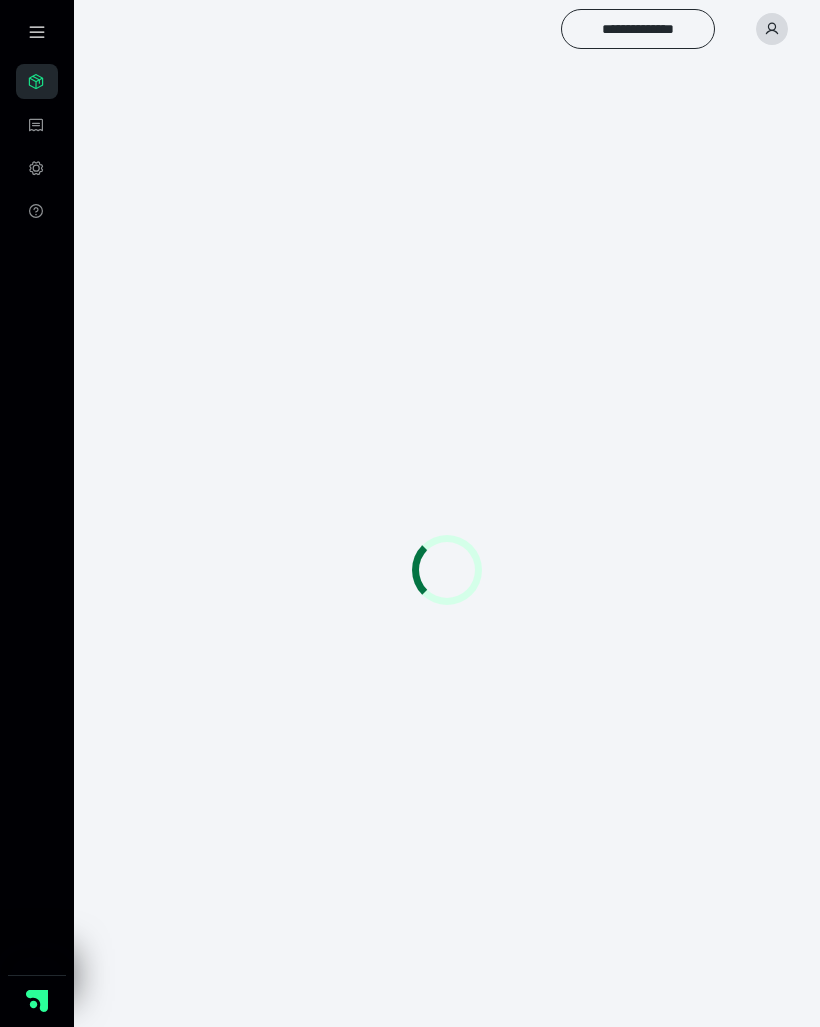 scroll, scrollTop: 0, scrollLeft: 0, axis: both 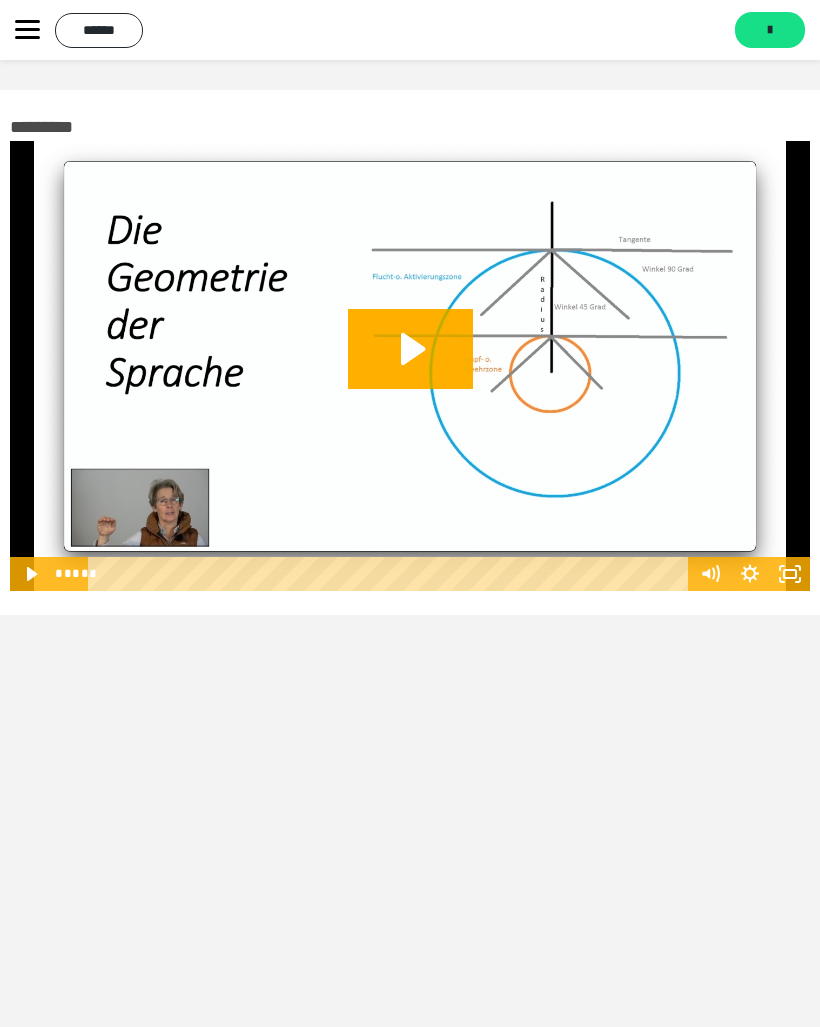 click on "*******" at bounding box center [770, 30] 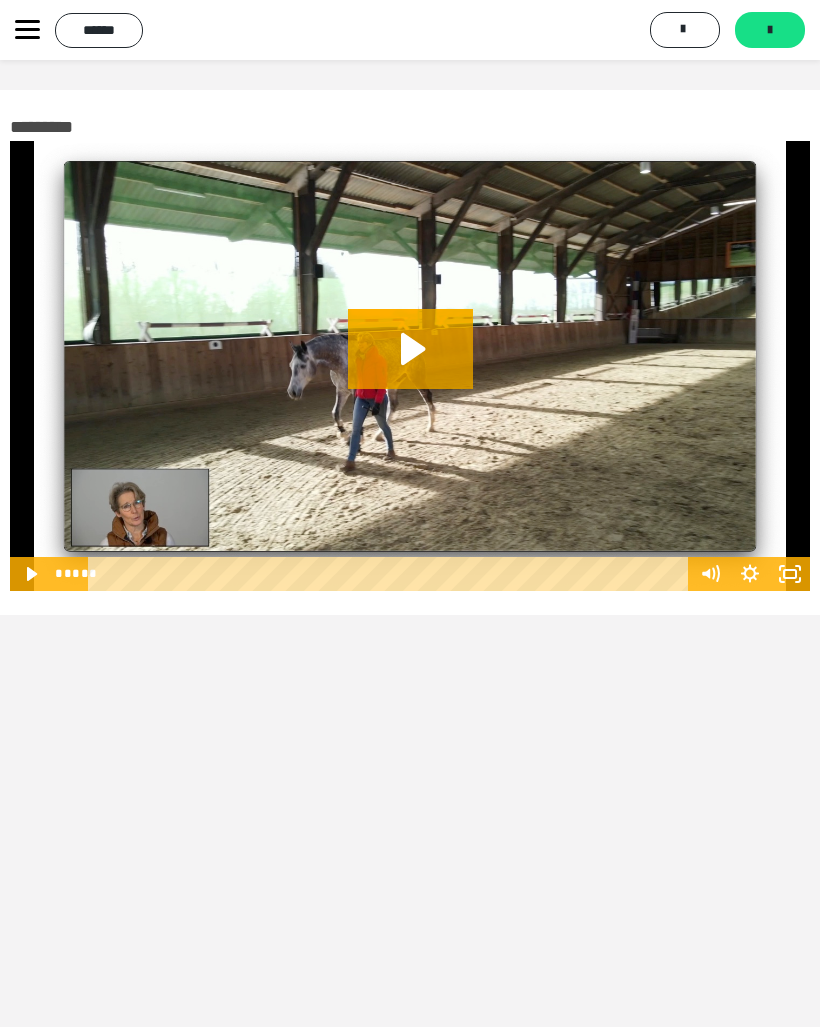 click 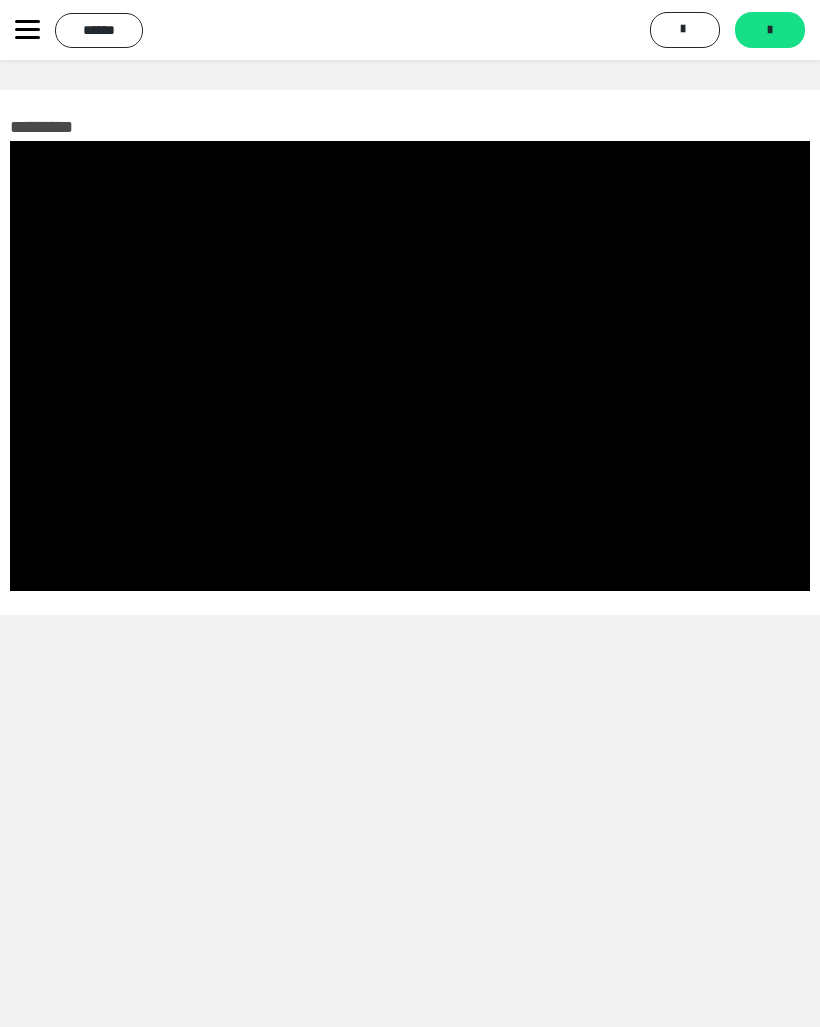 click at bounding box center [410, 366] 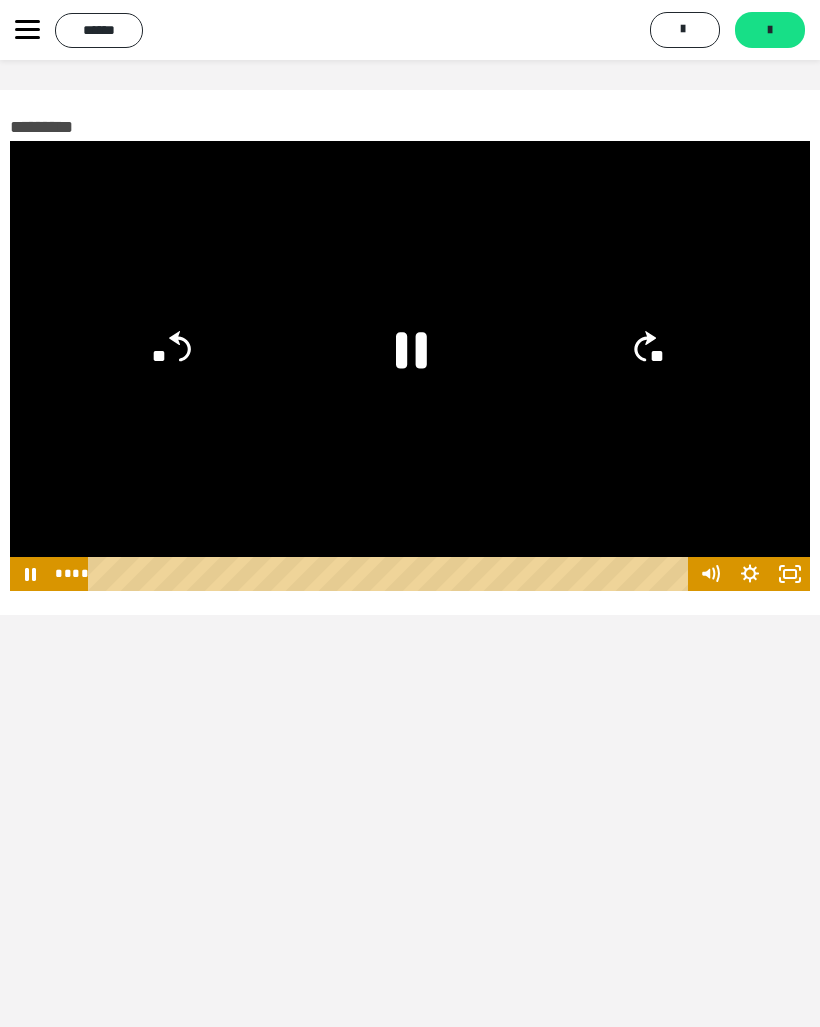 click 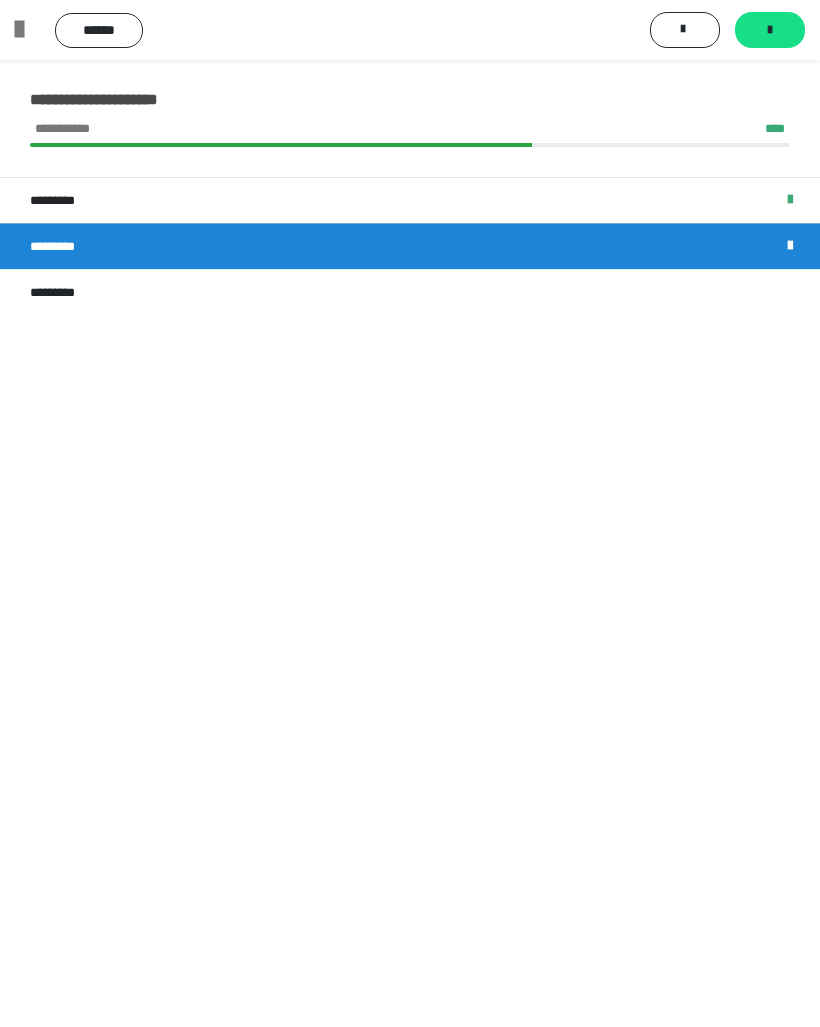 click on "*********" at bounding box center [58, 292] 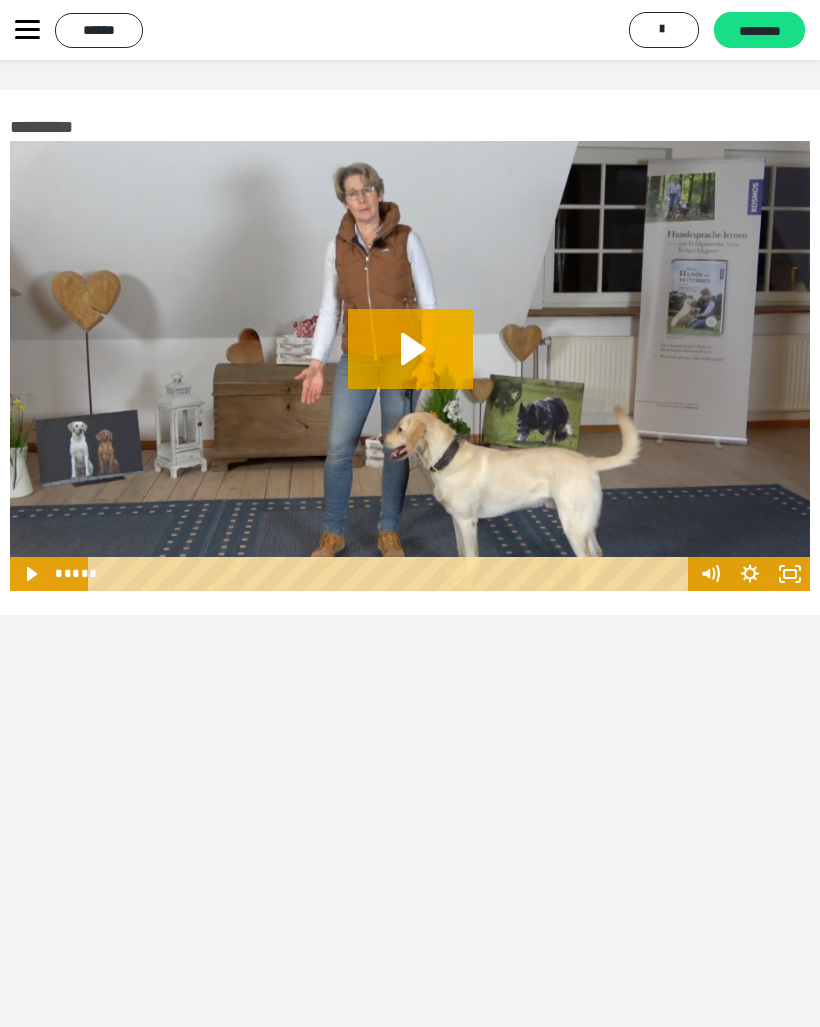 click 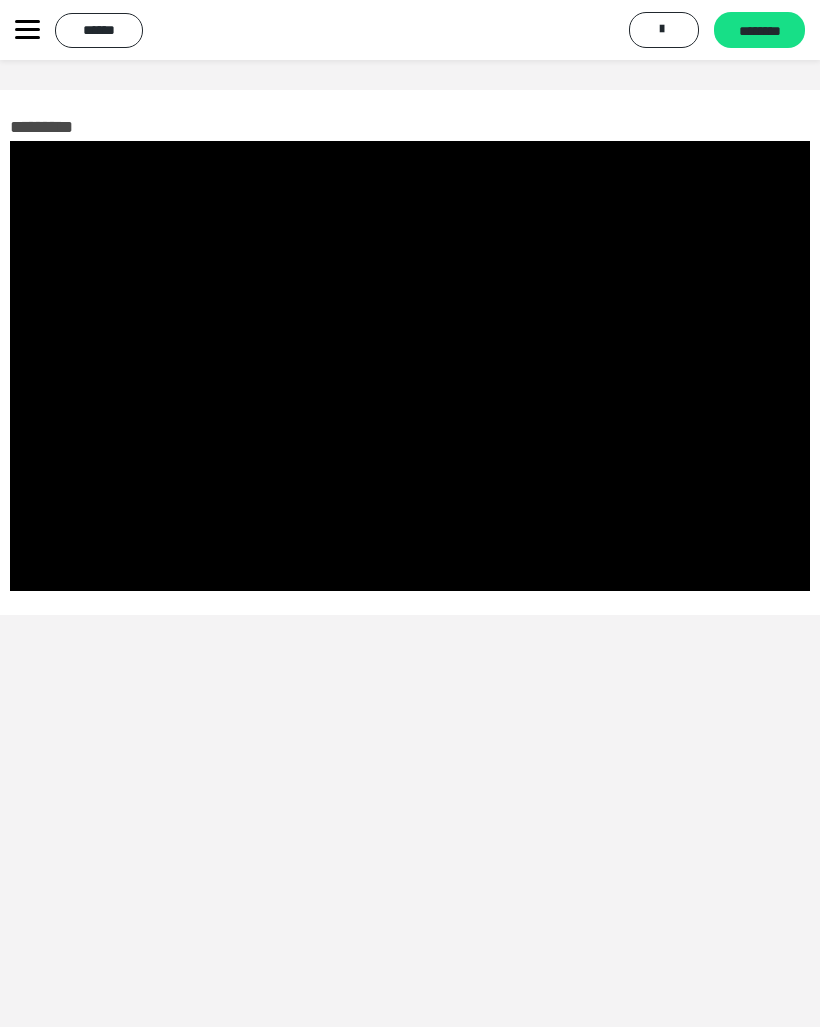 click at bounding box center (410, 366) 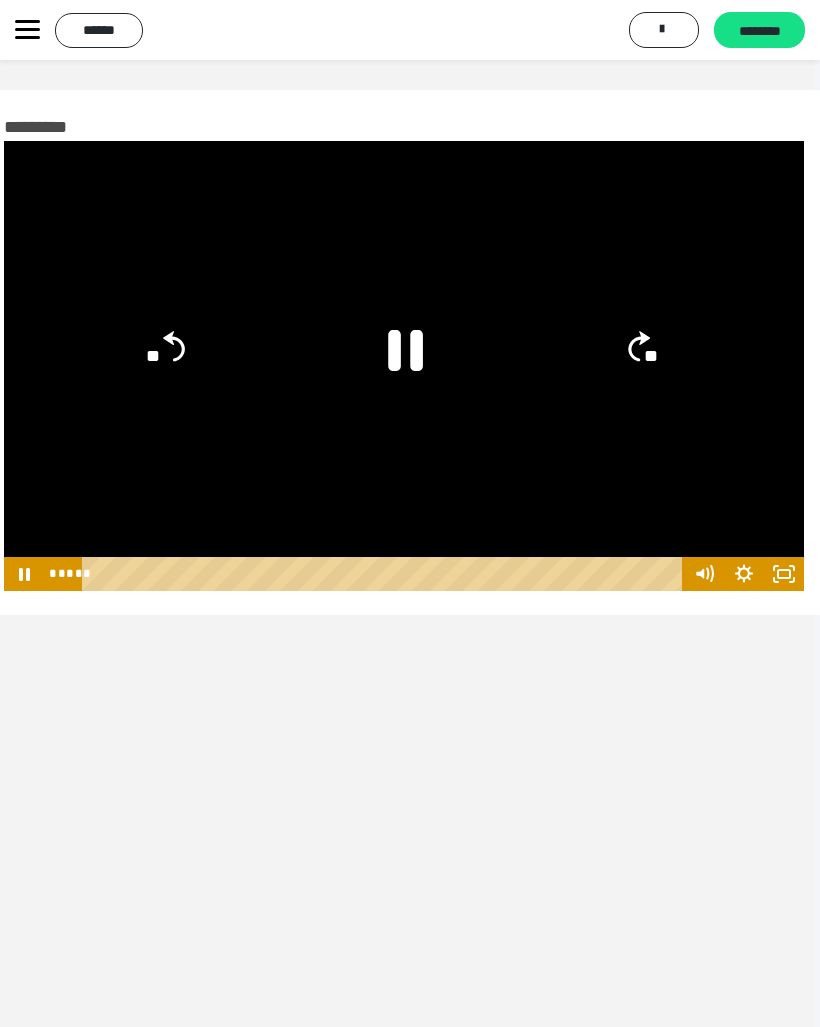 scroll, scrollTop: 0, scrollLeft: 10, axis: horizontal 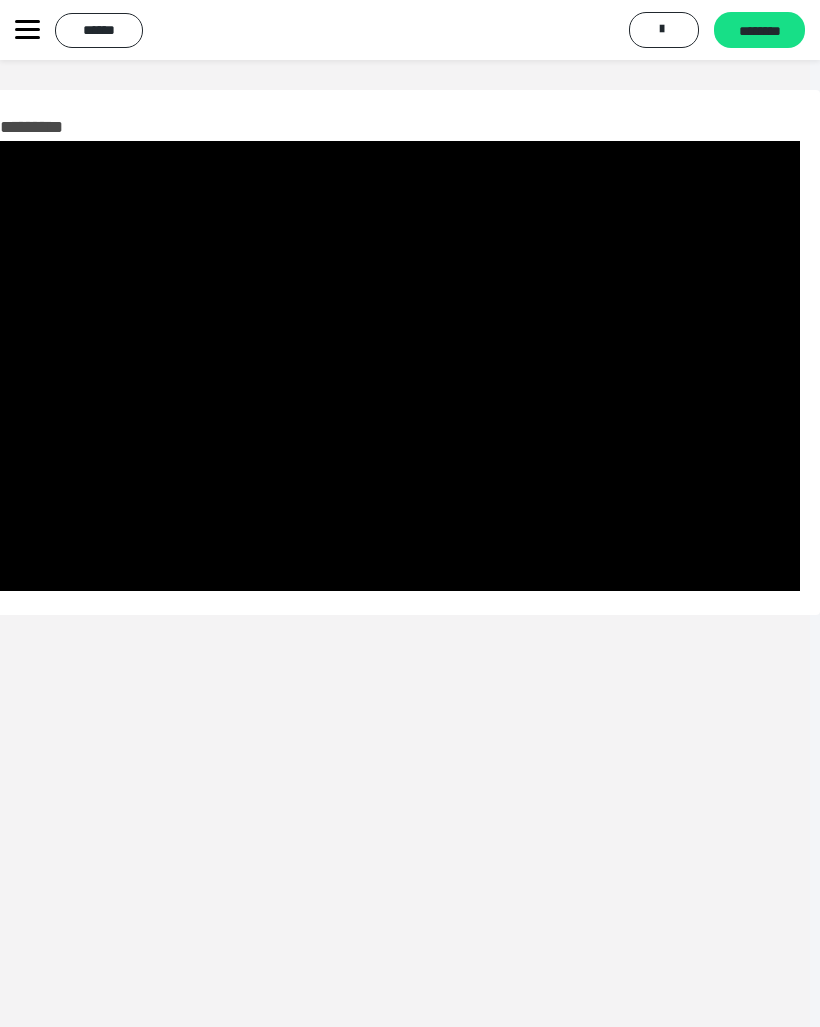click at bounding box center (400, 366) 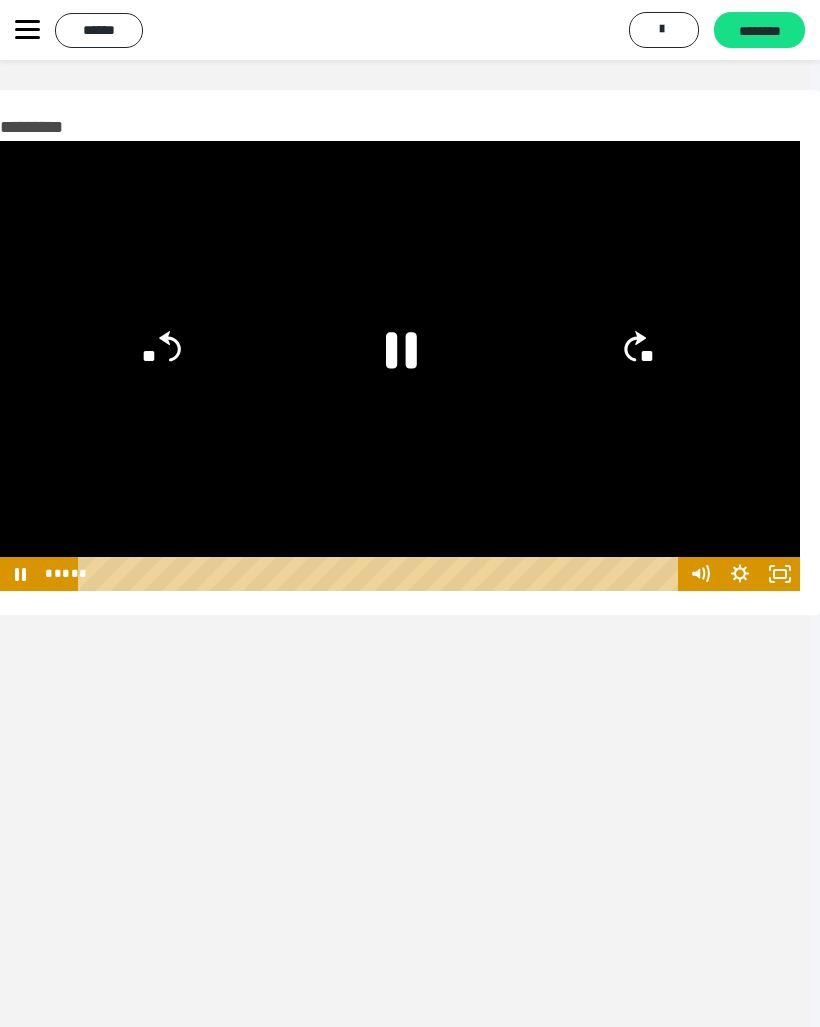 click 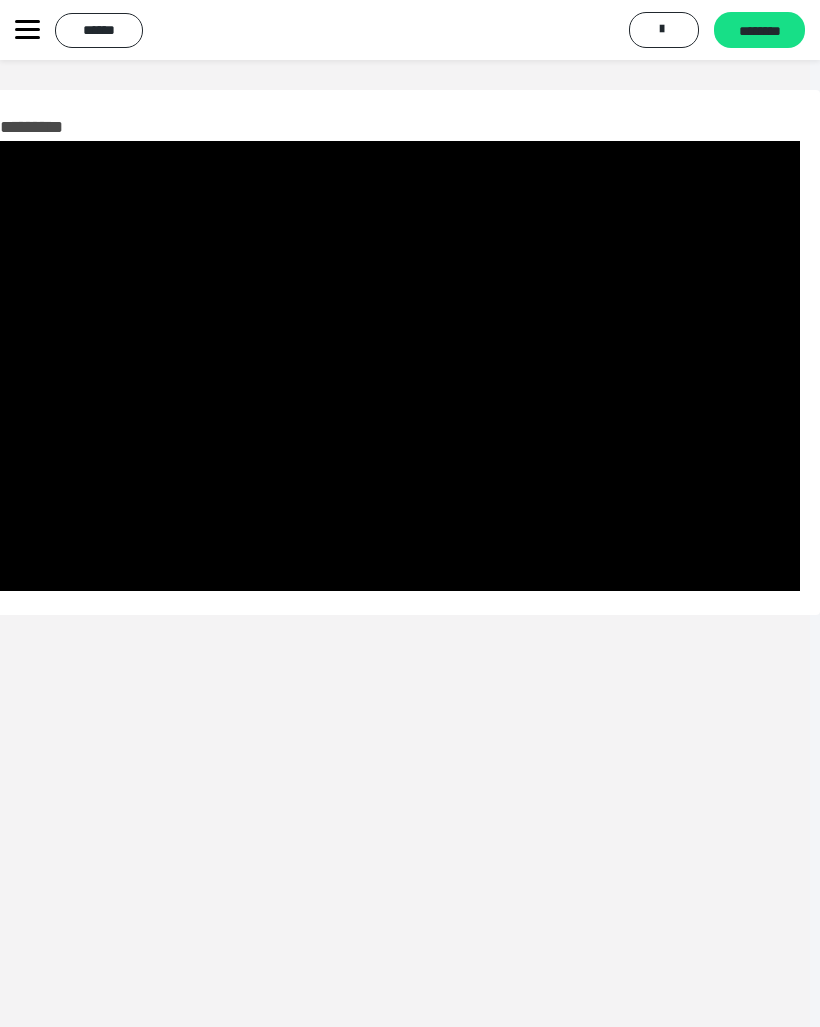 click on "**********" at bounding box center [400, 573] 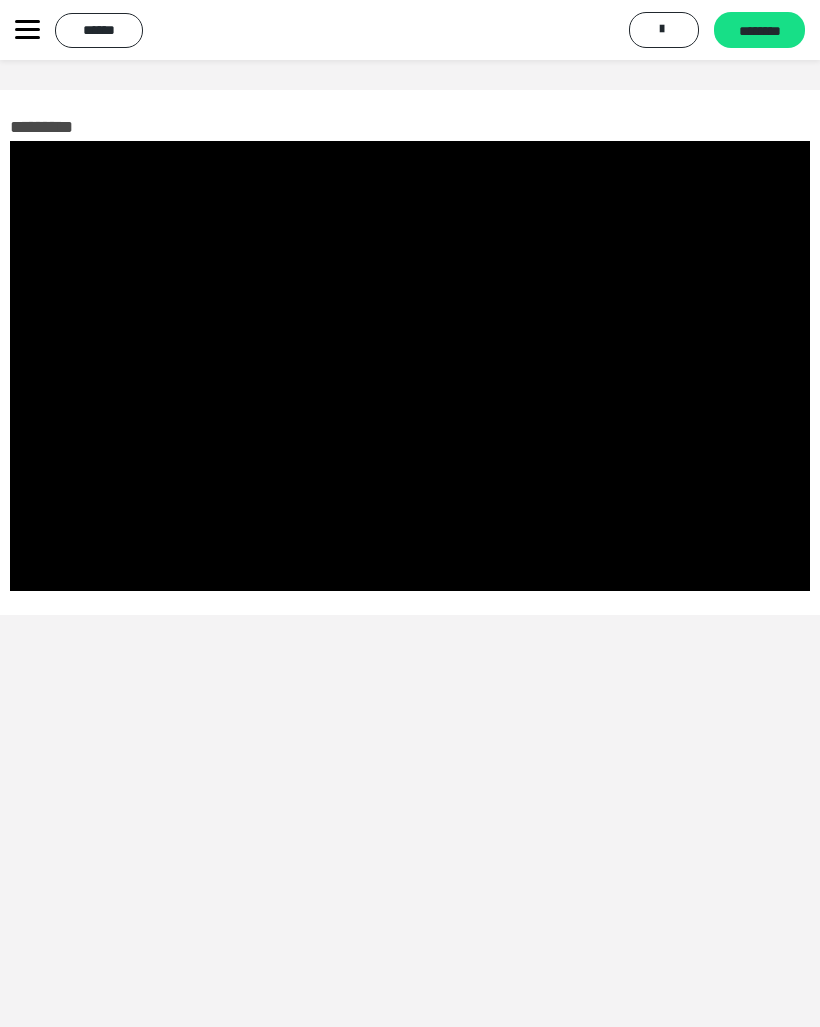 click at bounding box center [410, 366] 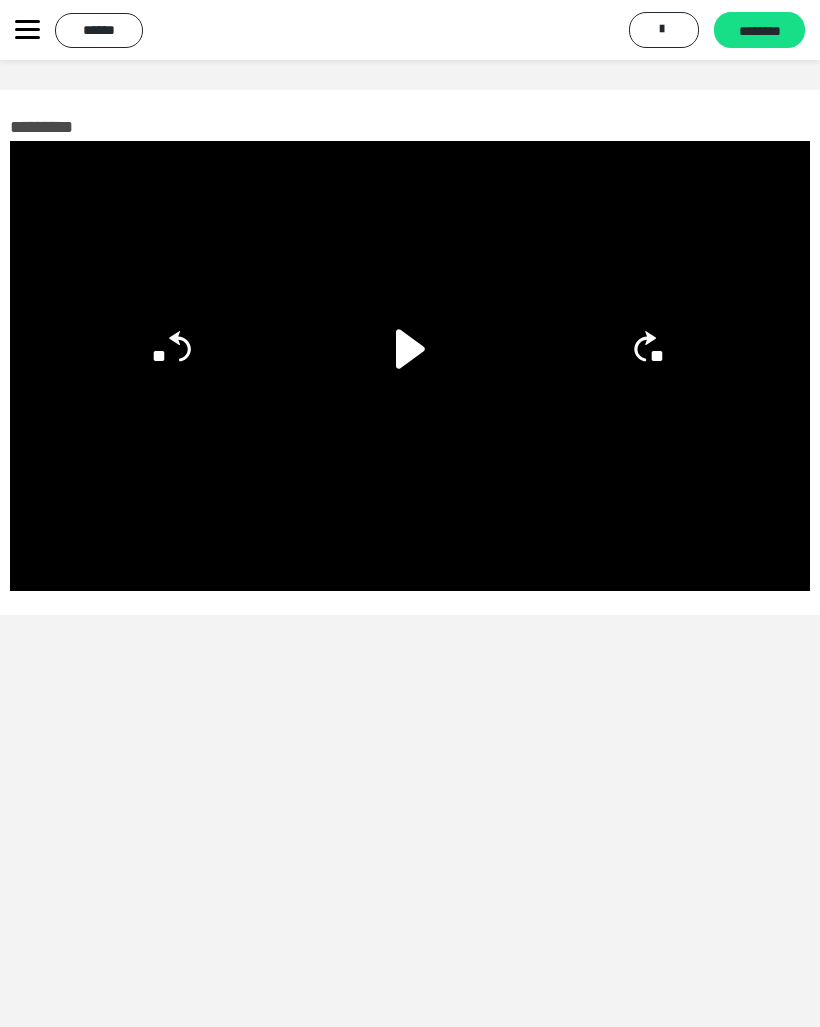 click on "********" at bounding box center [759, 30] 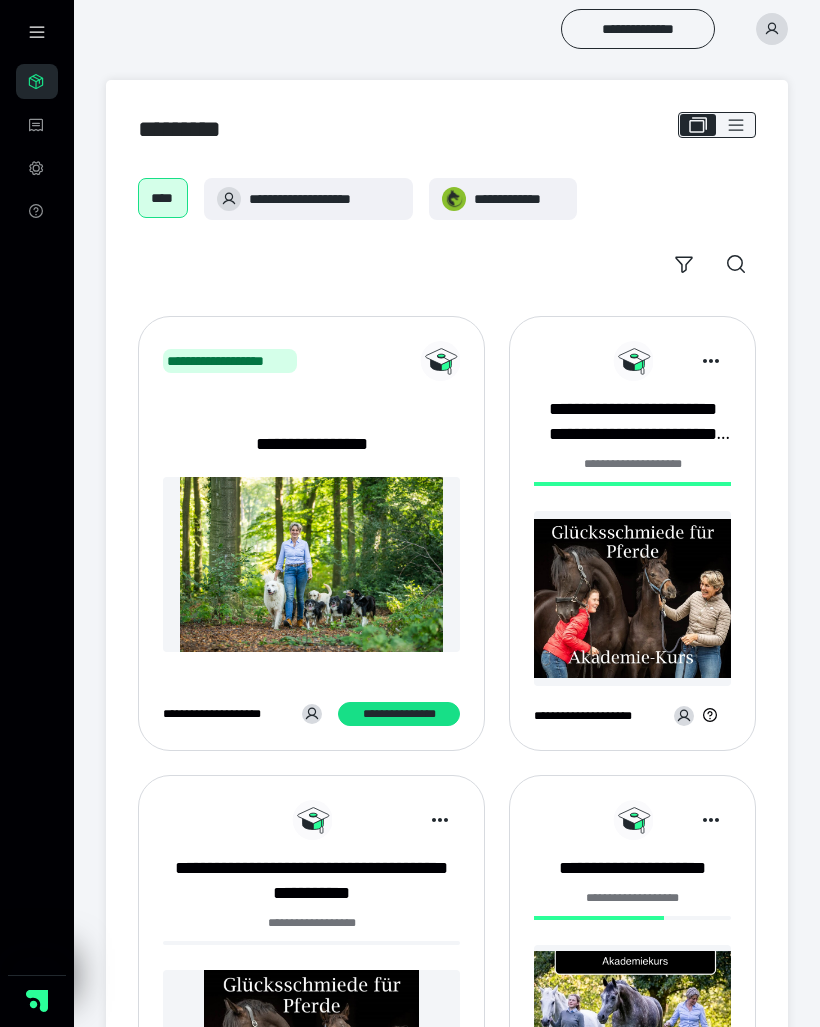 scroll, scrollTop: 0, scrollLeft: 0, axis: both 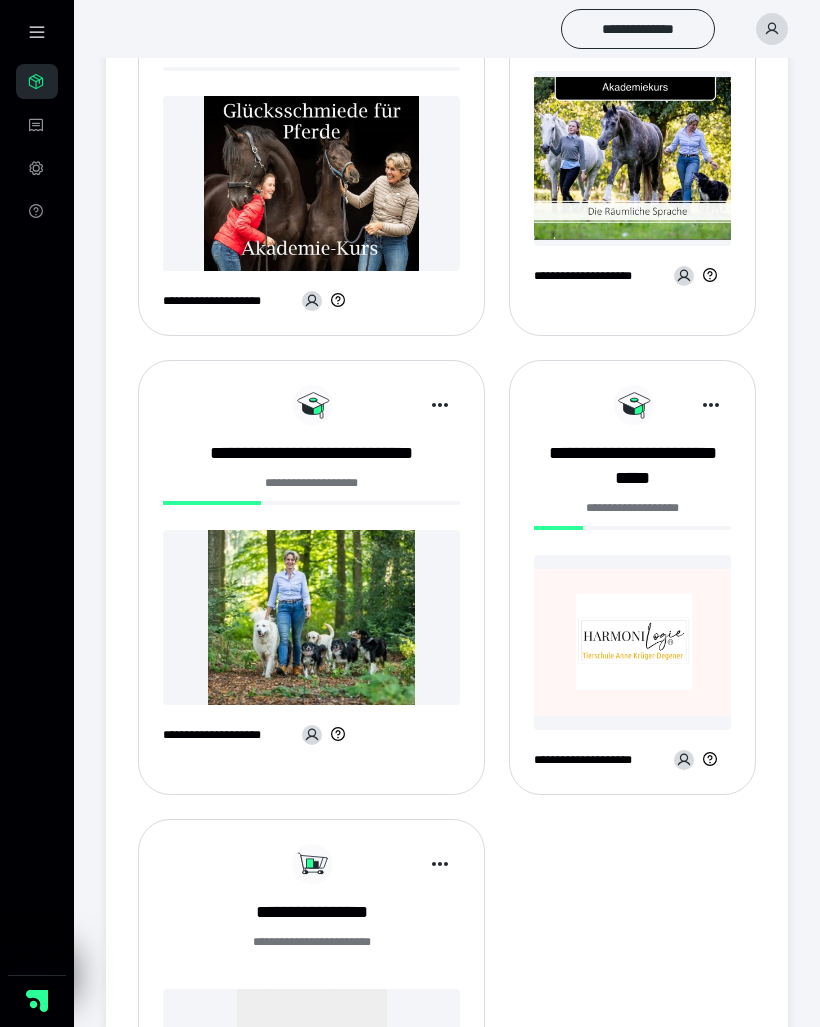 click at bounding box center [311, 617] 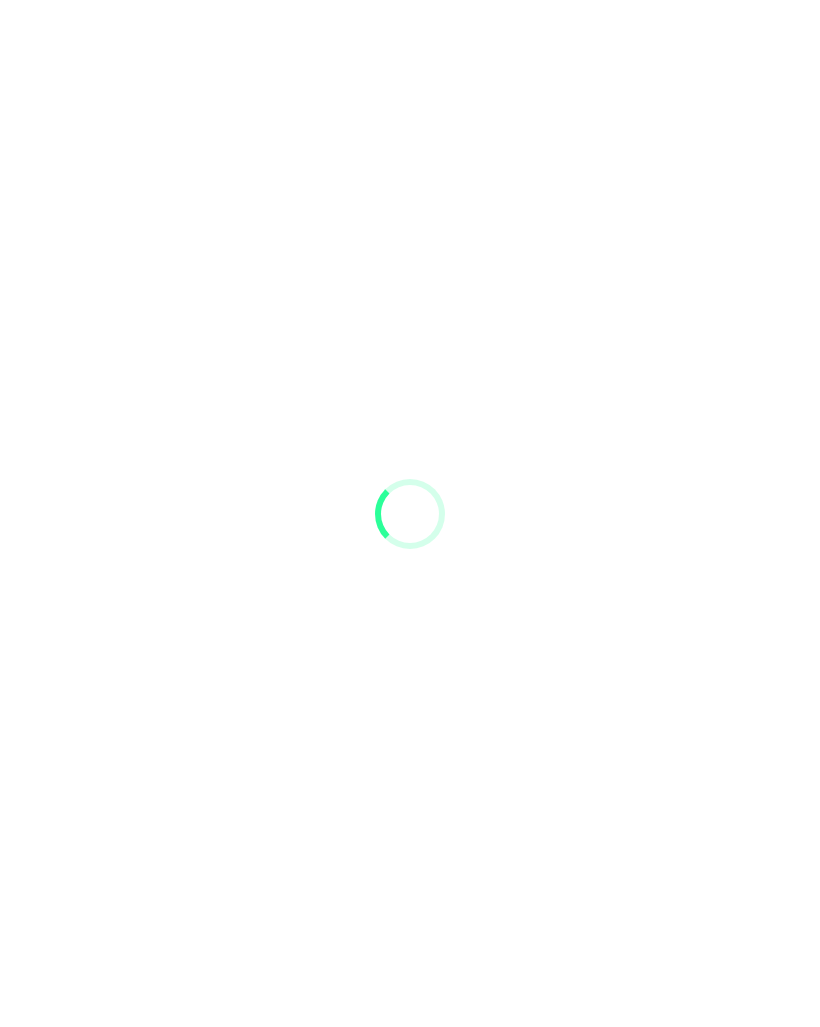 scroll, scrollTop: 0, scrollLeft: 0, axis: both 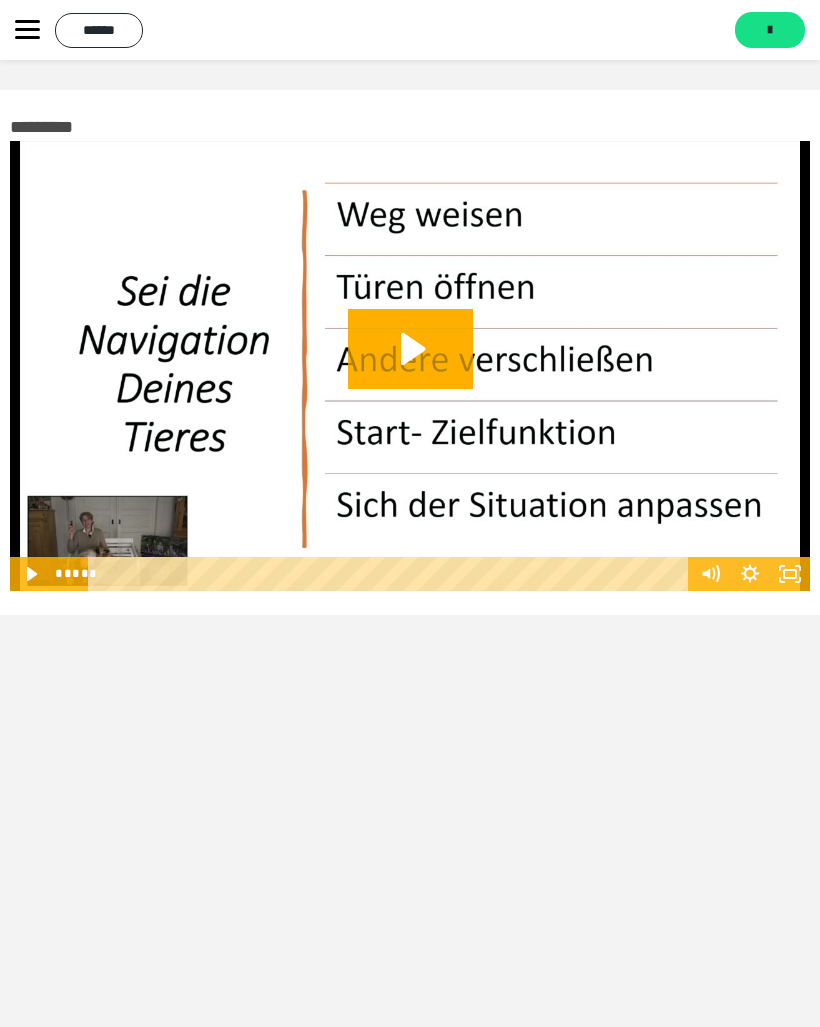 click 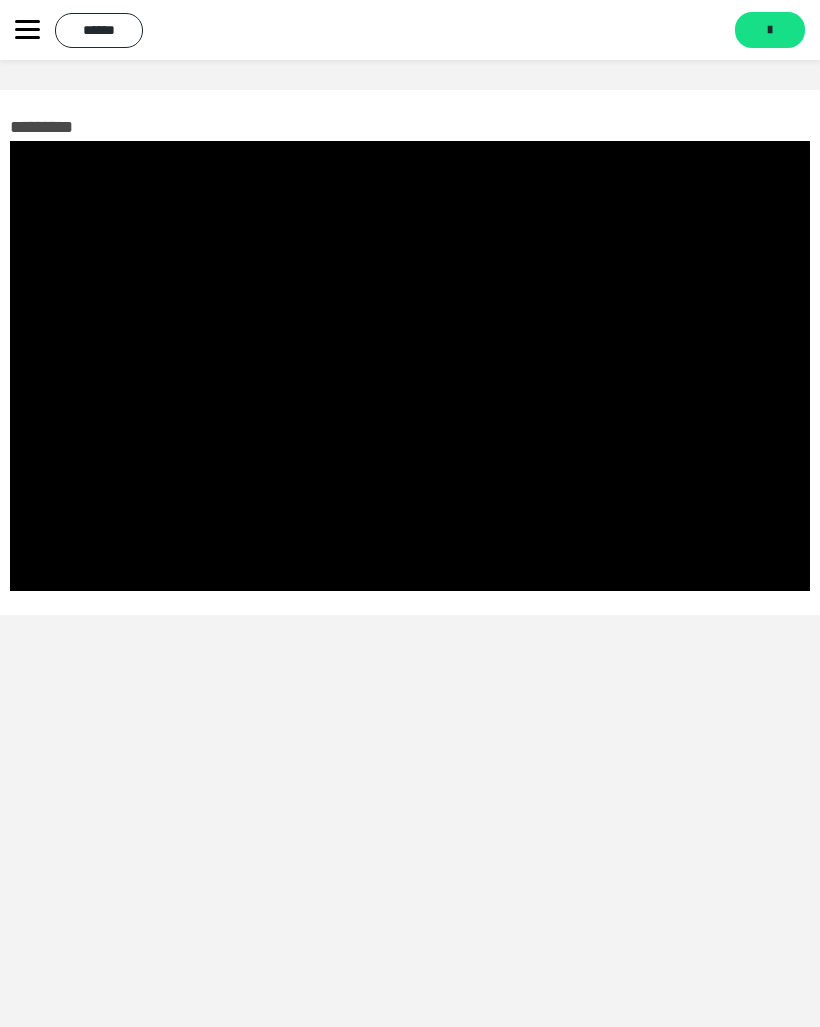 click on "**********" at bounding box center [94, 30] 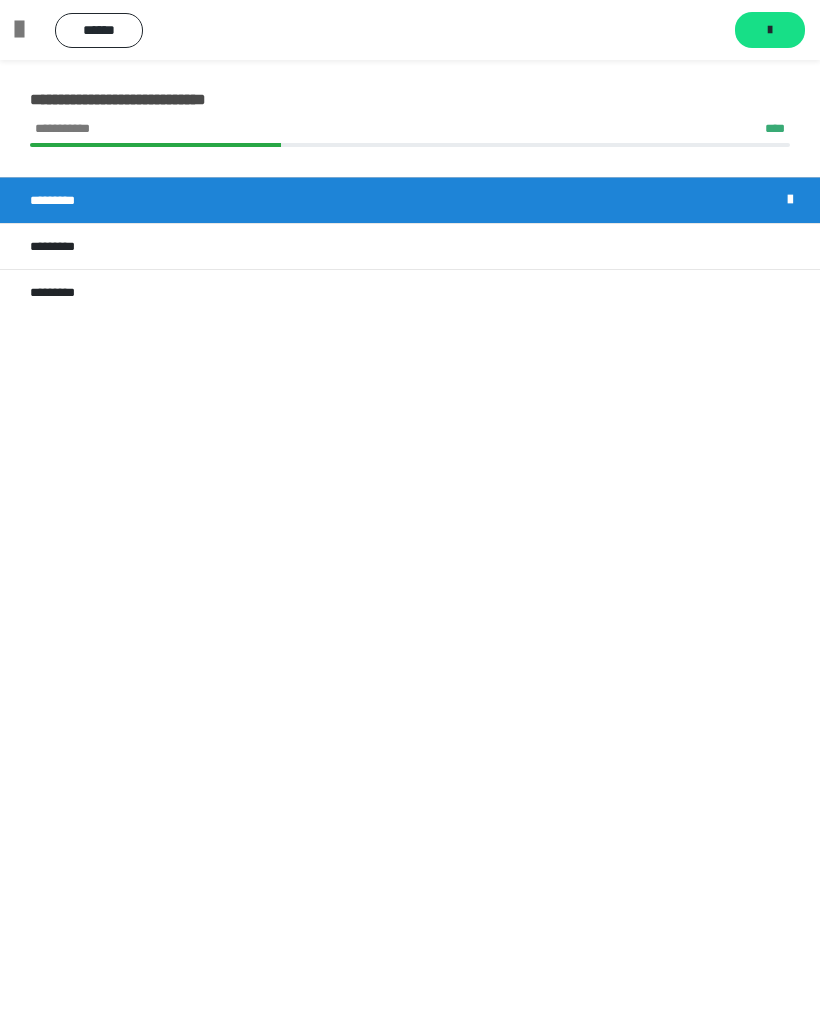click on "*********" at bounding box center [410, 200] 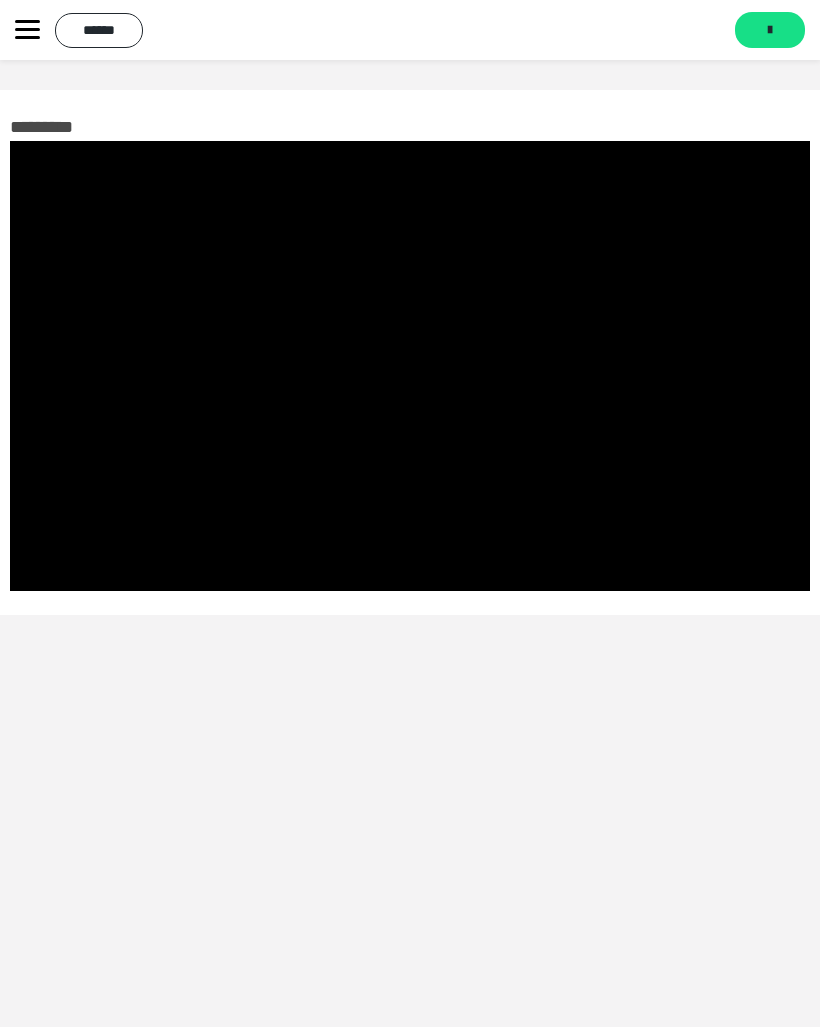 click 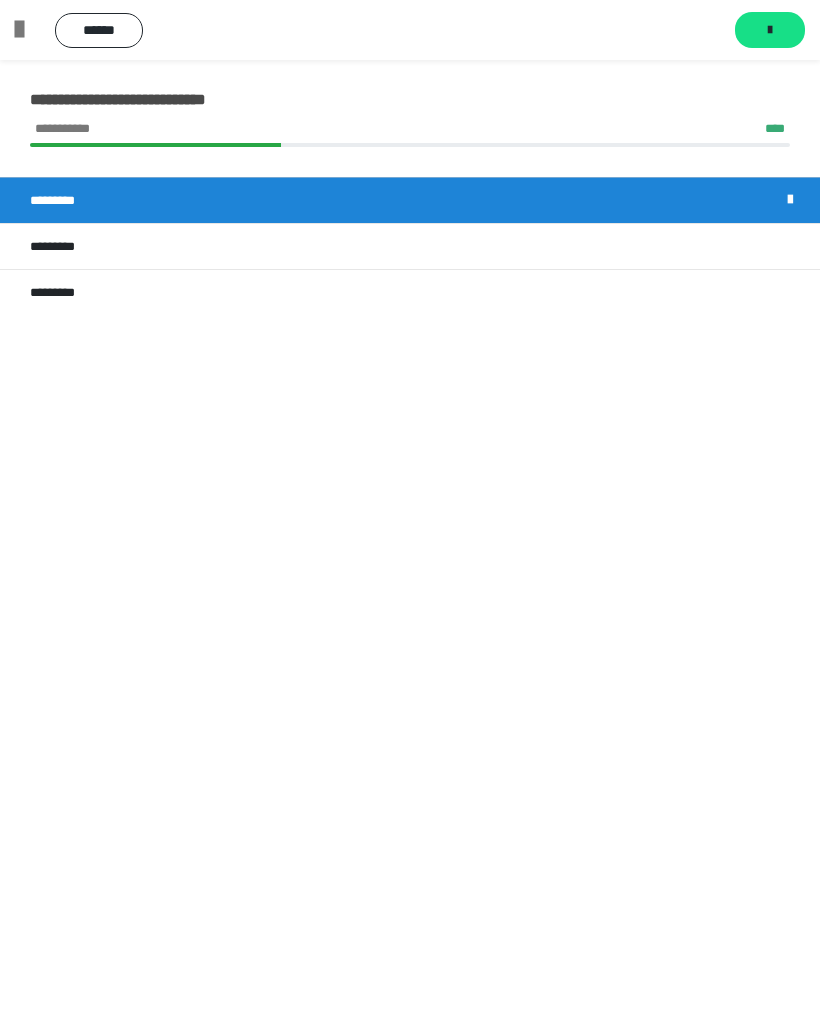 click on "*********" at bounding box center [410, 246] 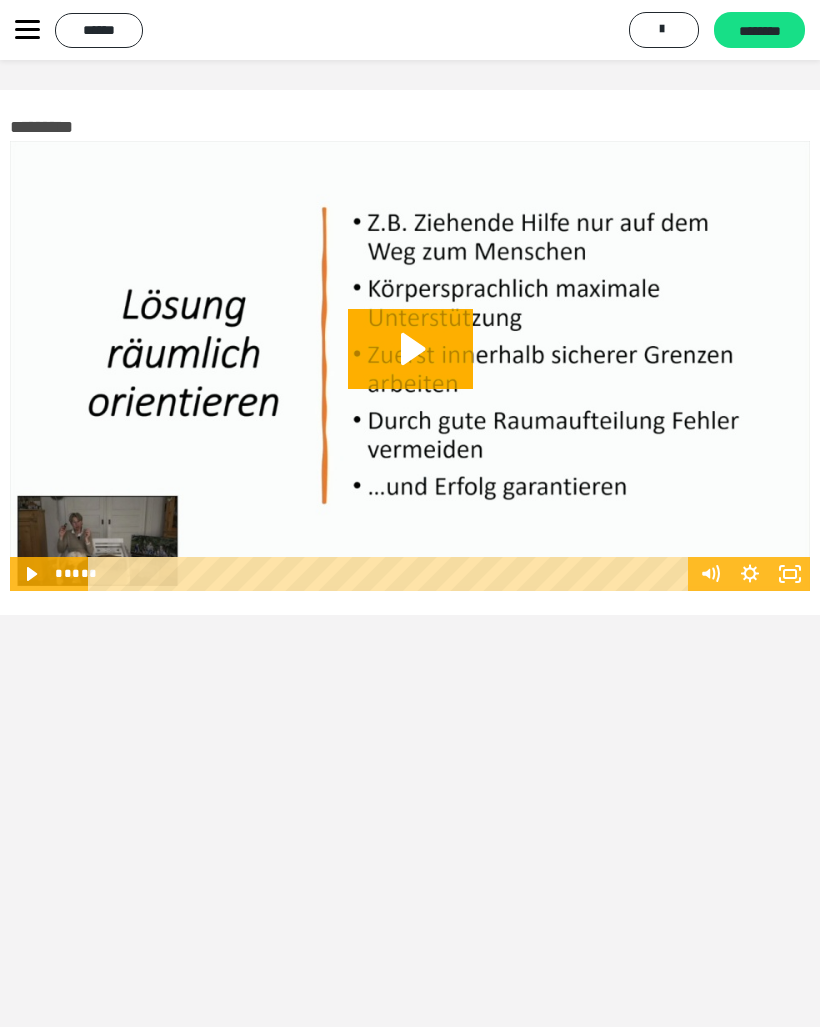 click 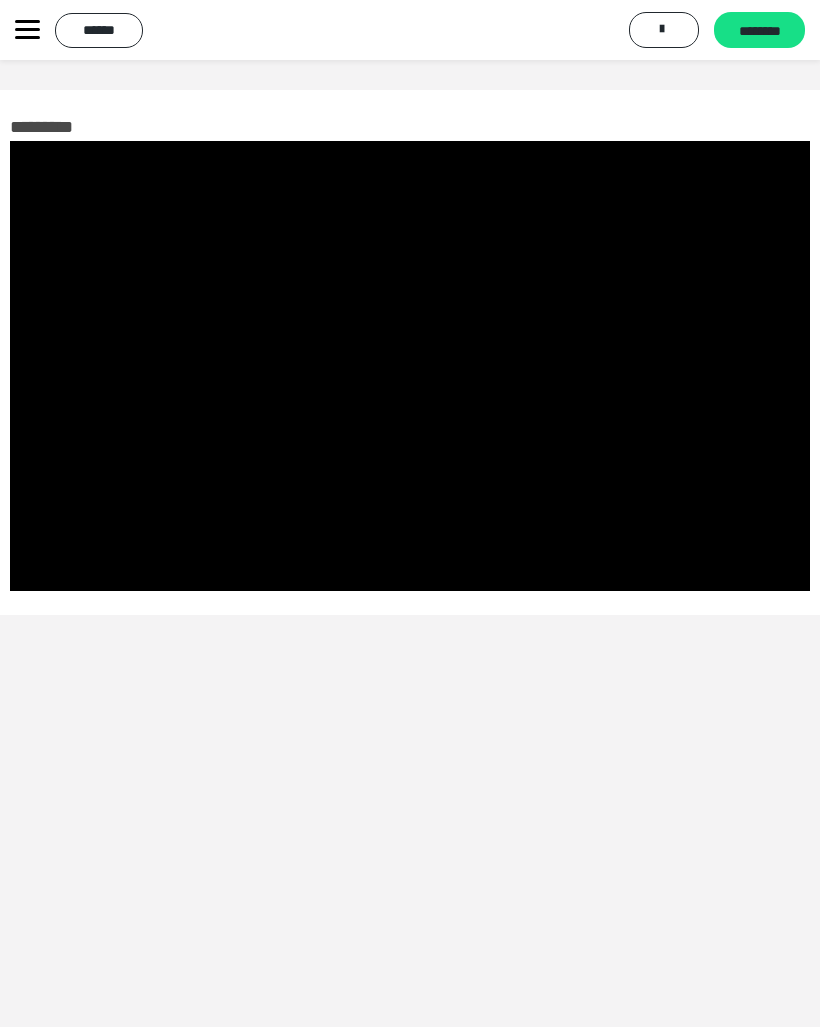 click at bounding box center [410, 366] 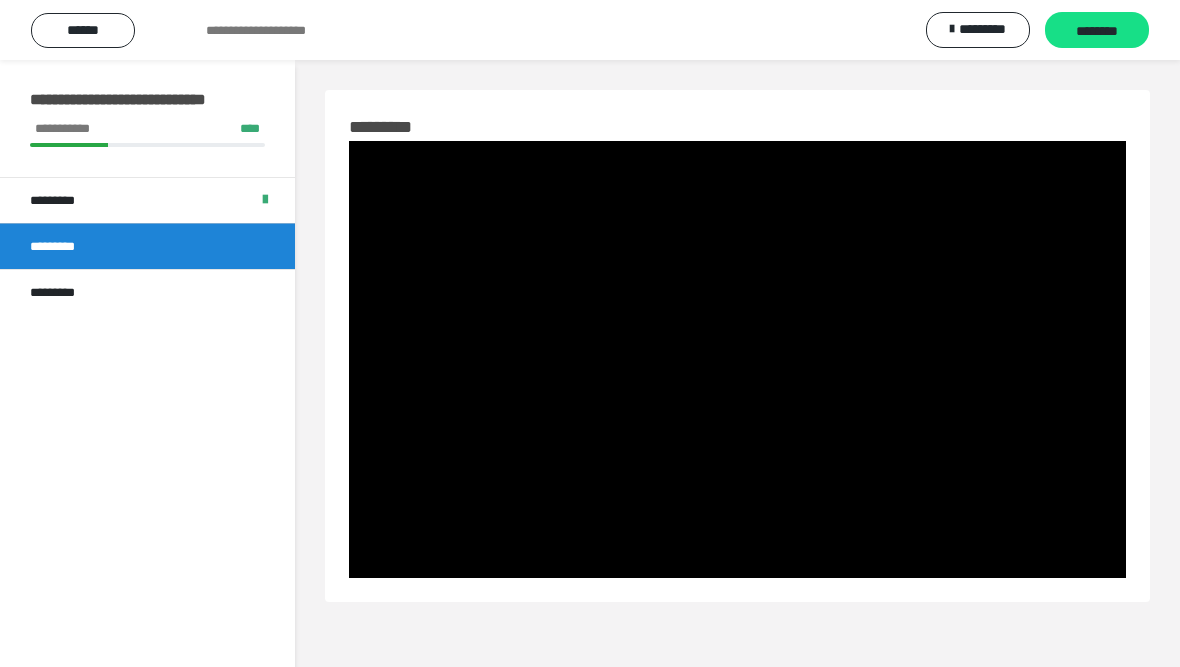 click at bounding box center [737, 359] 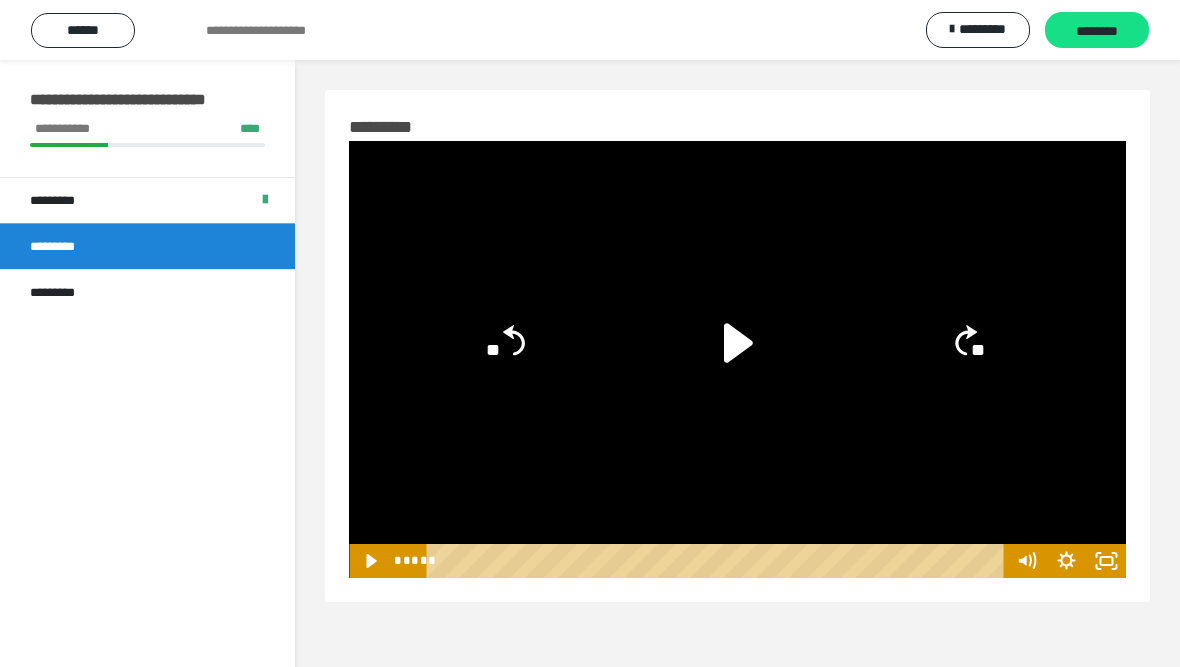 click on "*********" at bounding box center [147, 292] 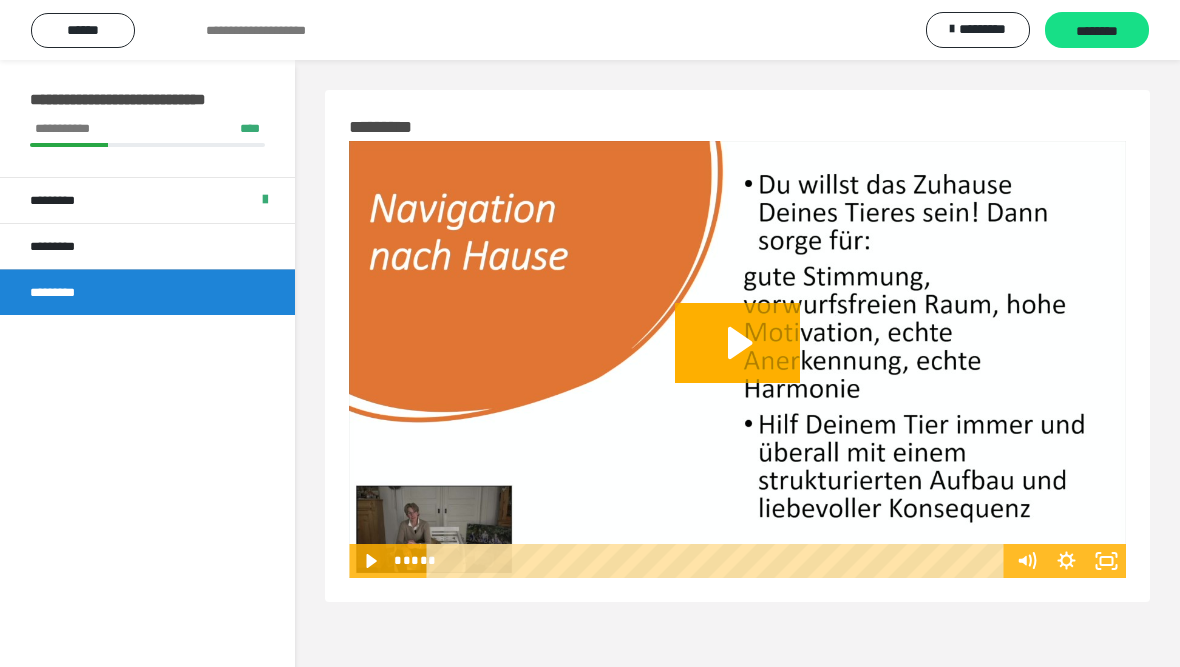 click on "*********" at bounding box center (147, 246) 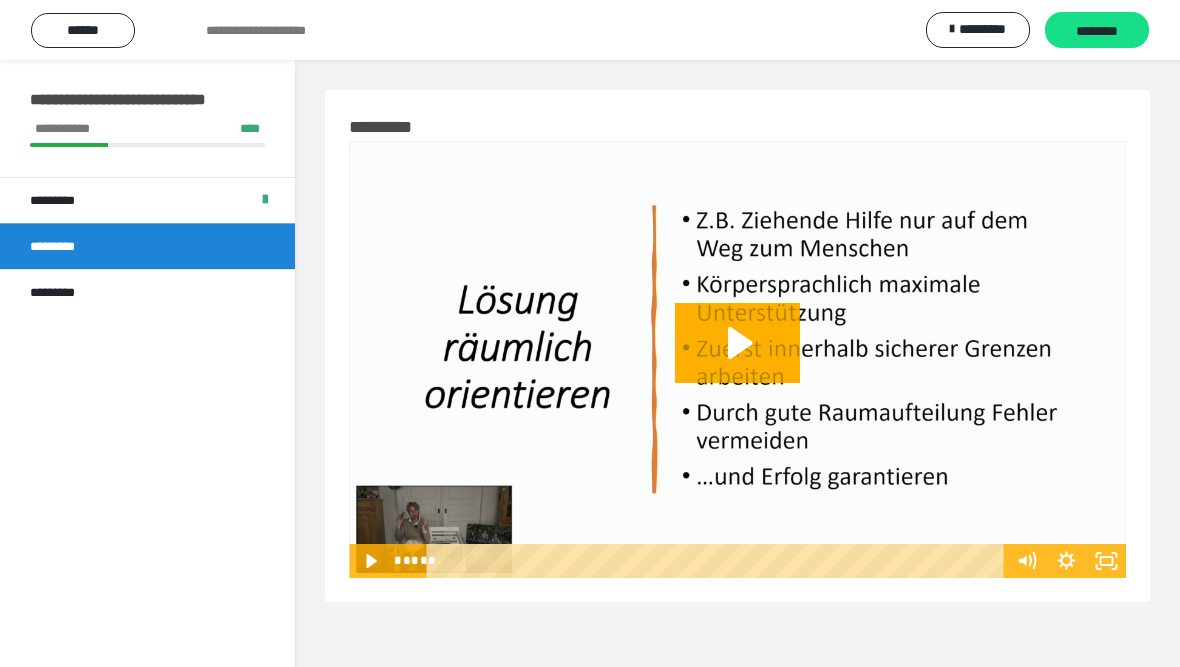 click on "********" at bounding box center (1097, 31) 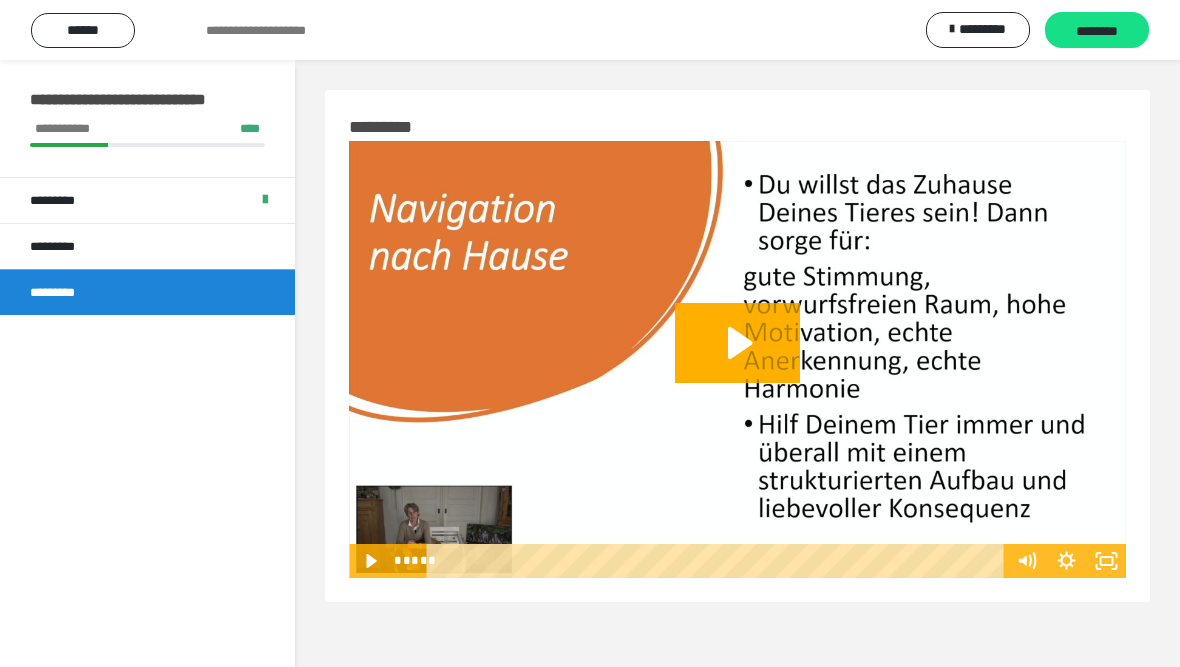 click 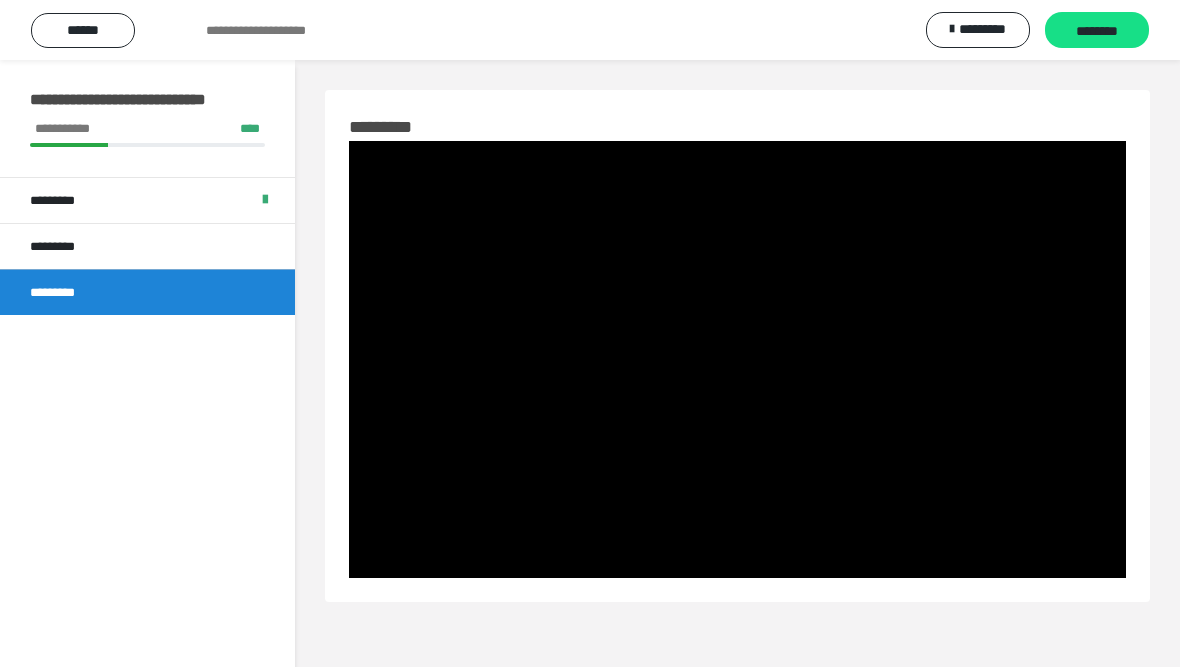 click at bounding box center [737, 359] 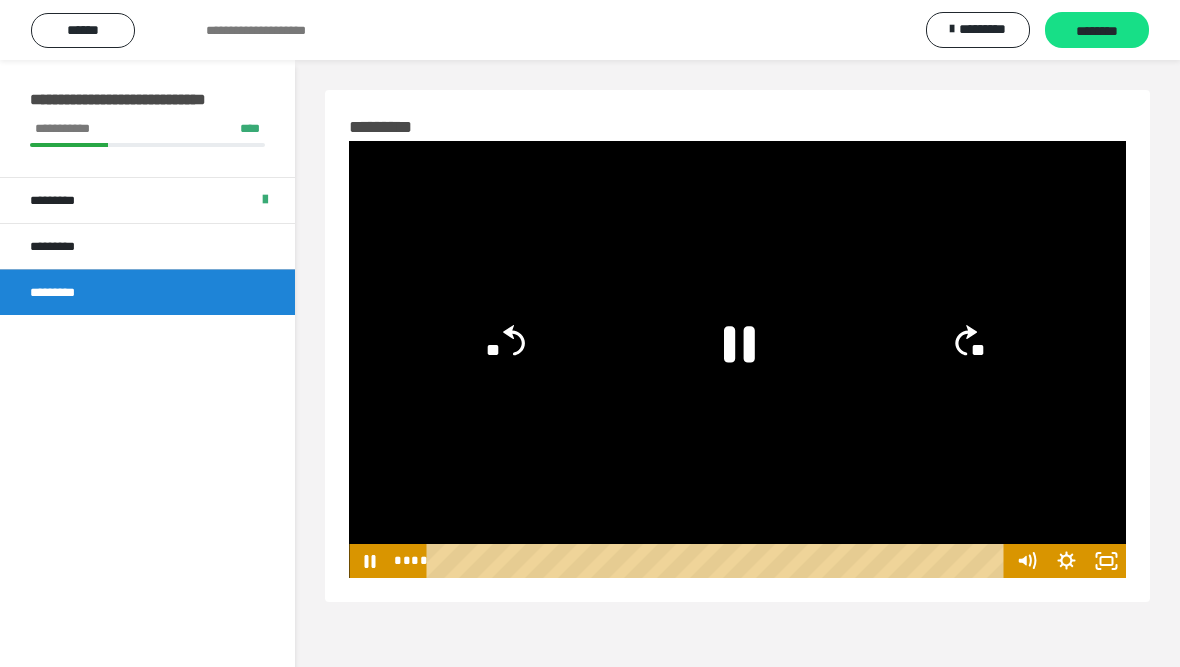 click 